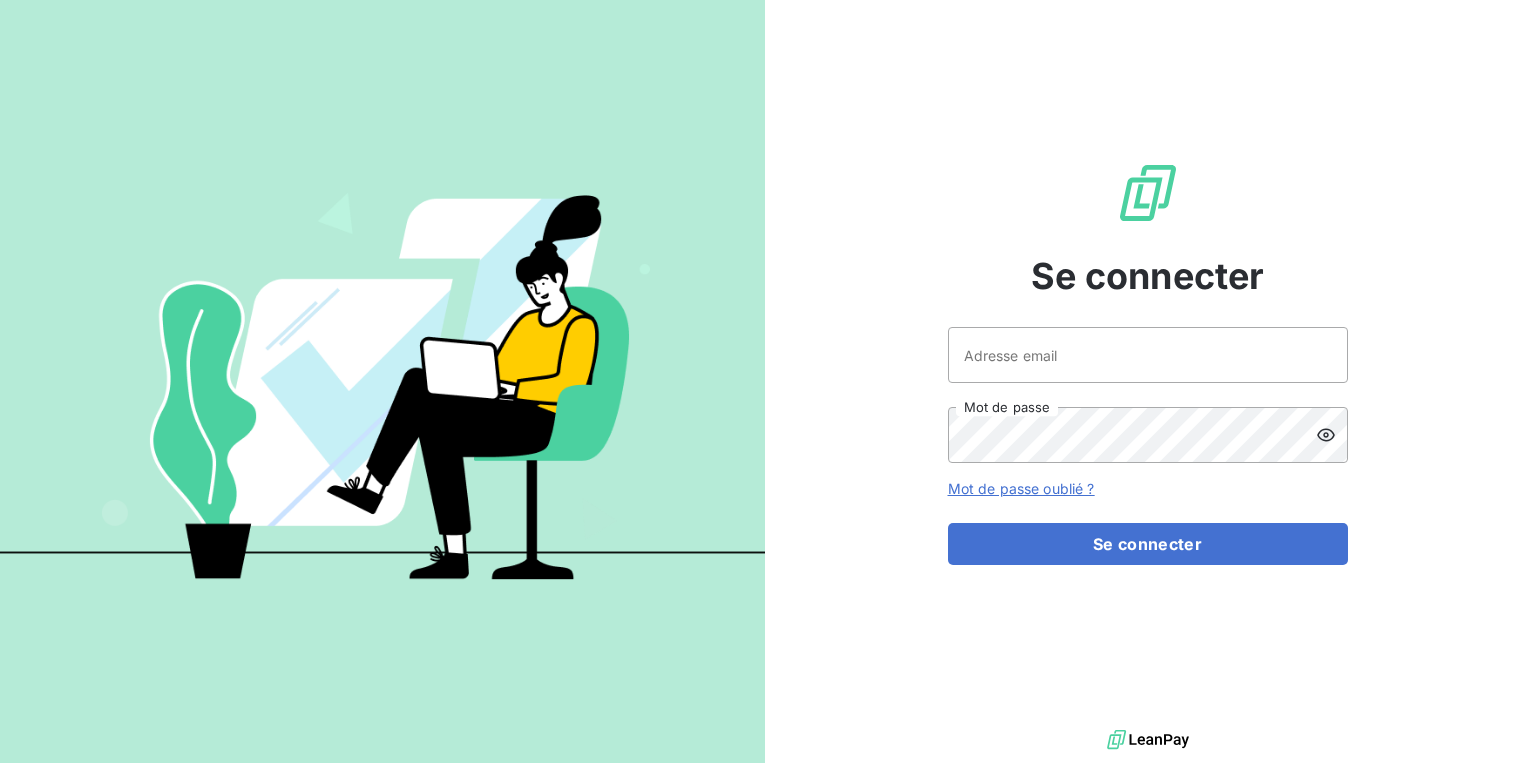 scroll, scrollTop: 0, scrollLeft: 0, axis: both 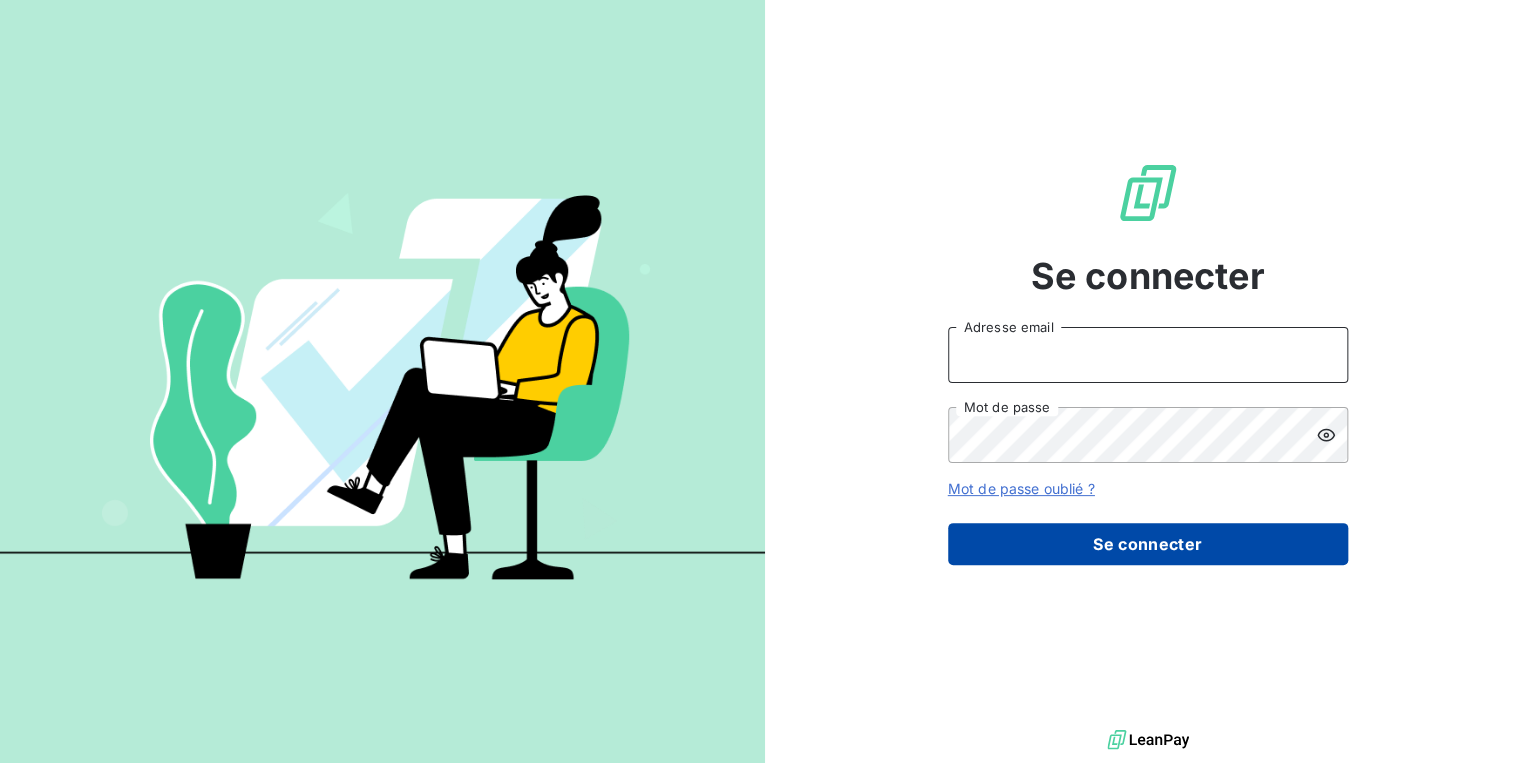 type on "[PERSON_NAME][EMAIL_ADDRESS][DOMAIN_NAME]" 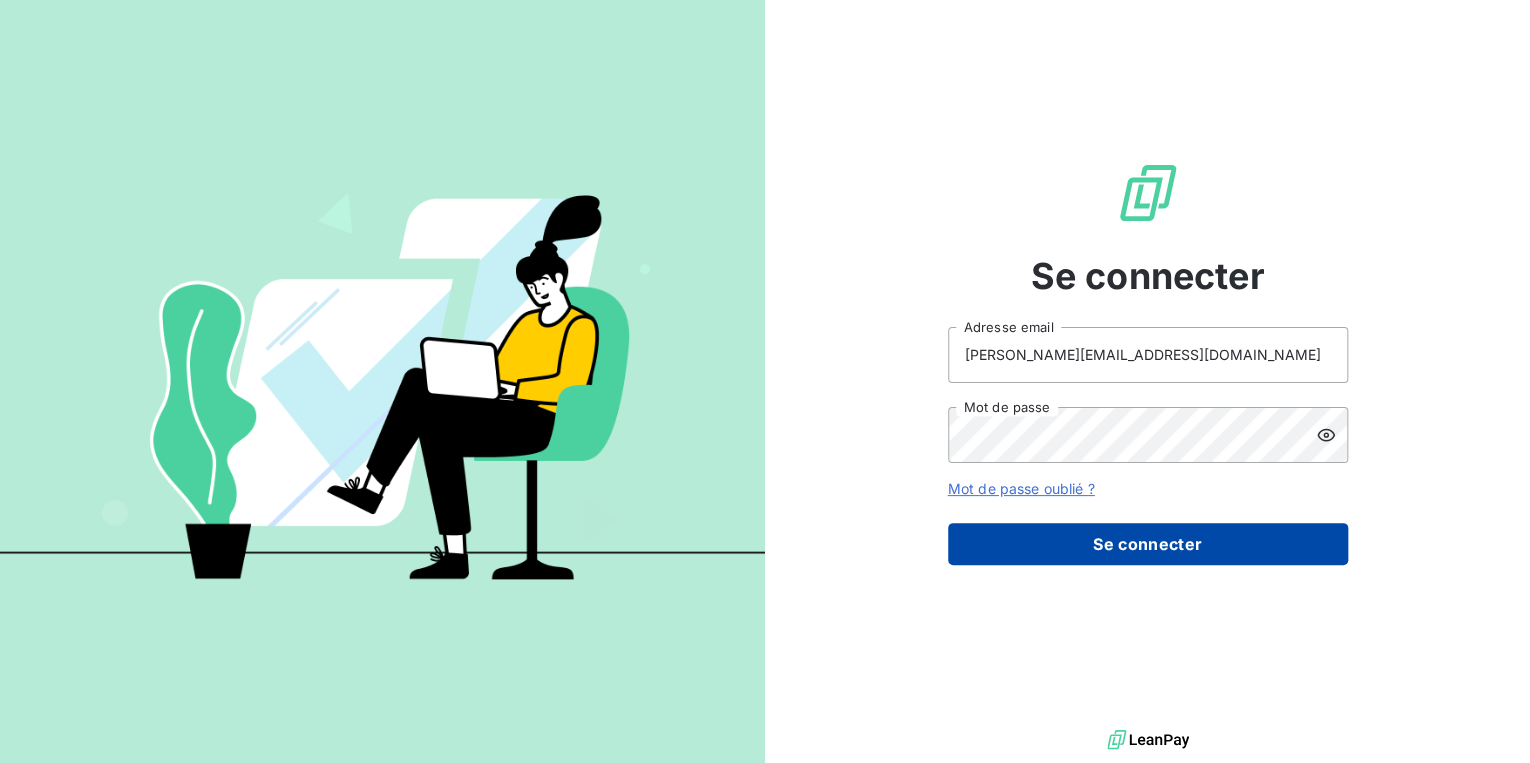 click on "Se connecter" at bounding box center [1148, 544] 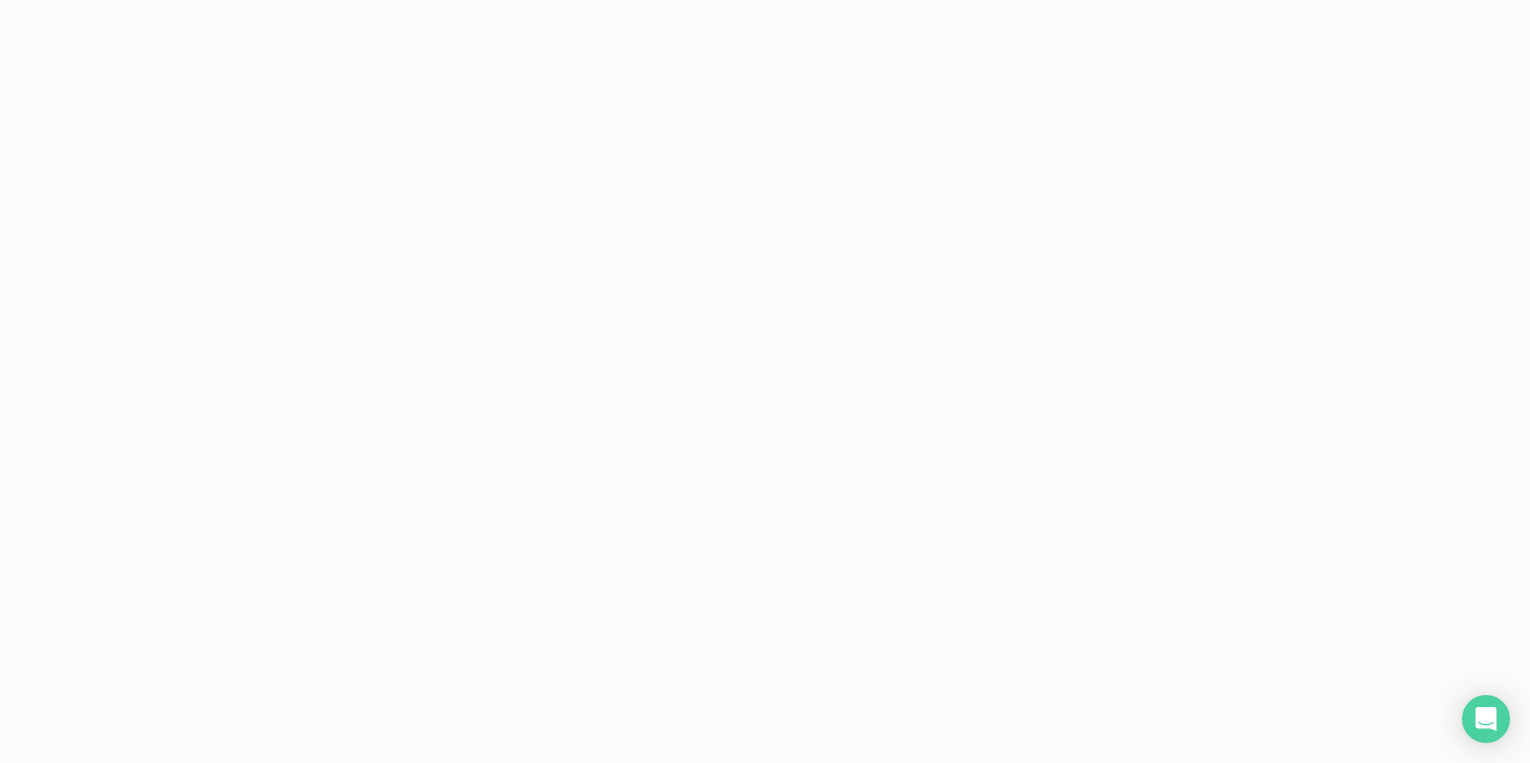 scroll, scrollTop: 0, scrollLeft: 0, axis: both 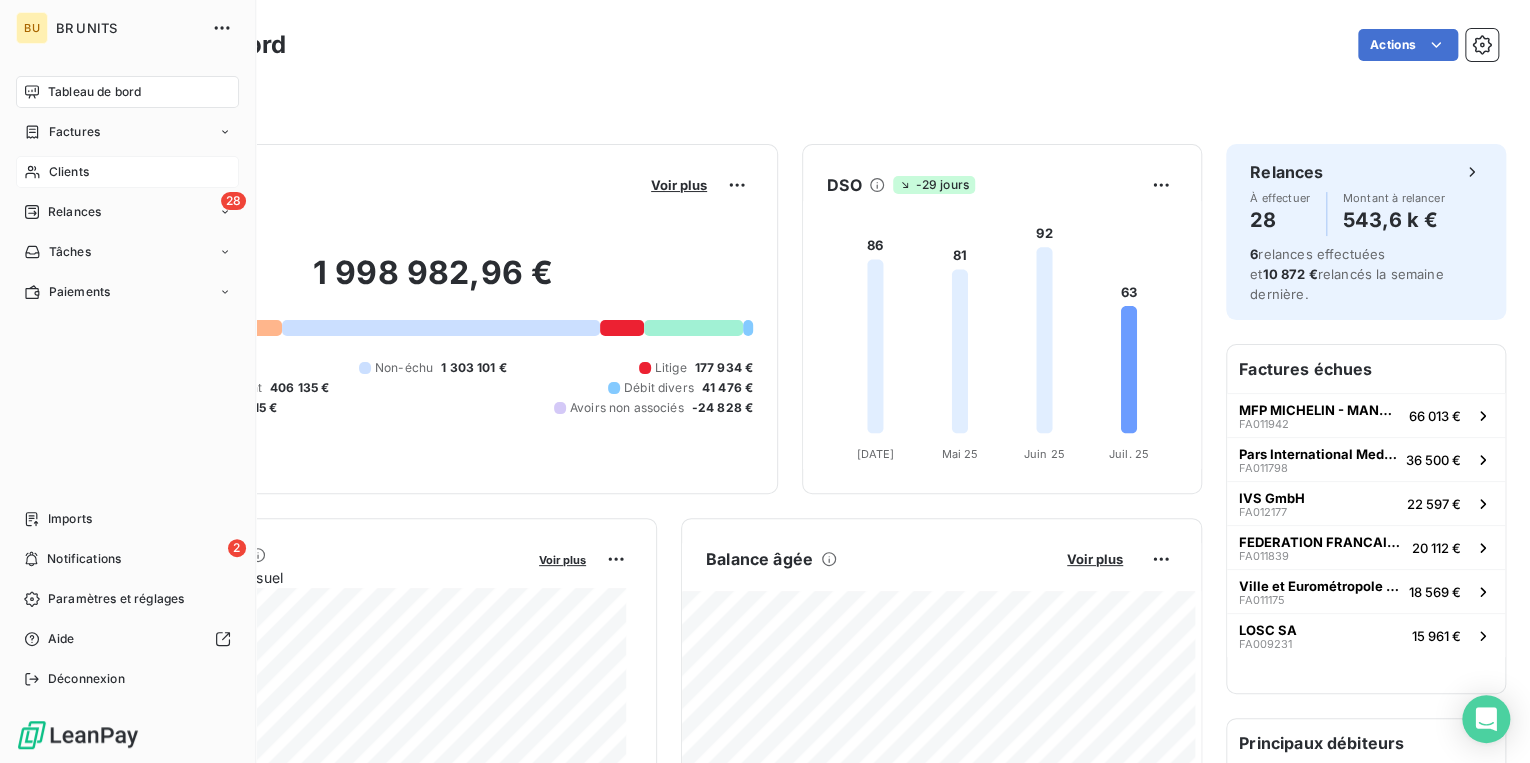 click on "Clients" at bounding box center [69, 172] 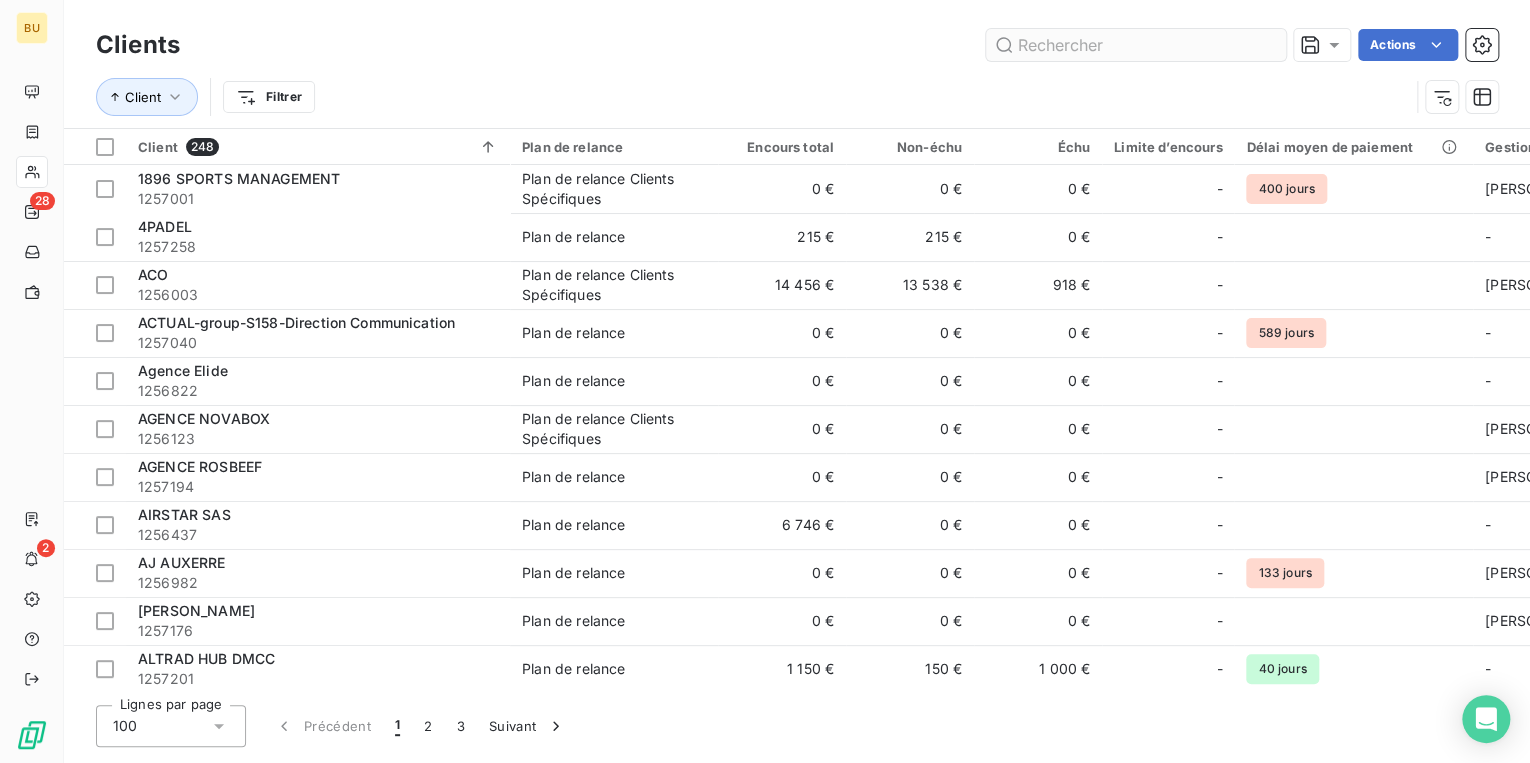 click at bounding box center [1136, 45] 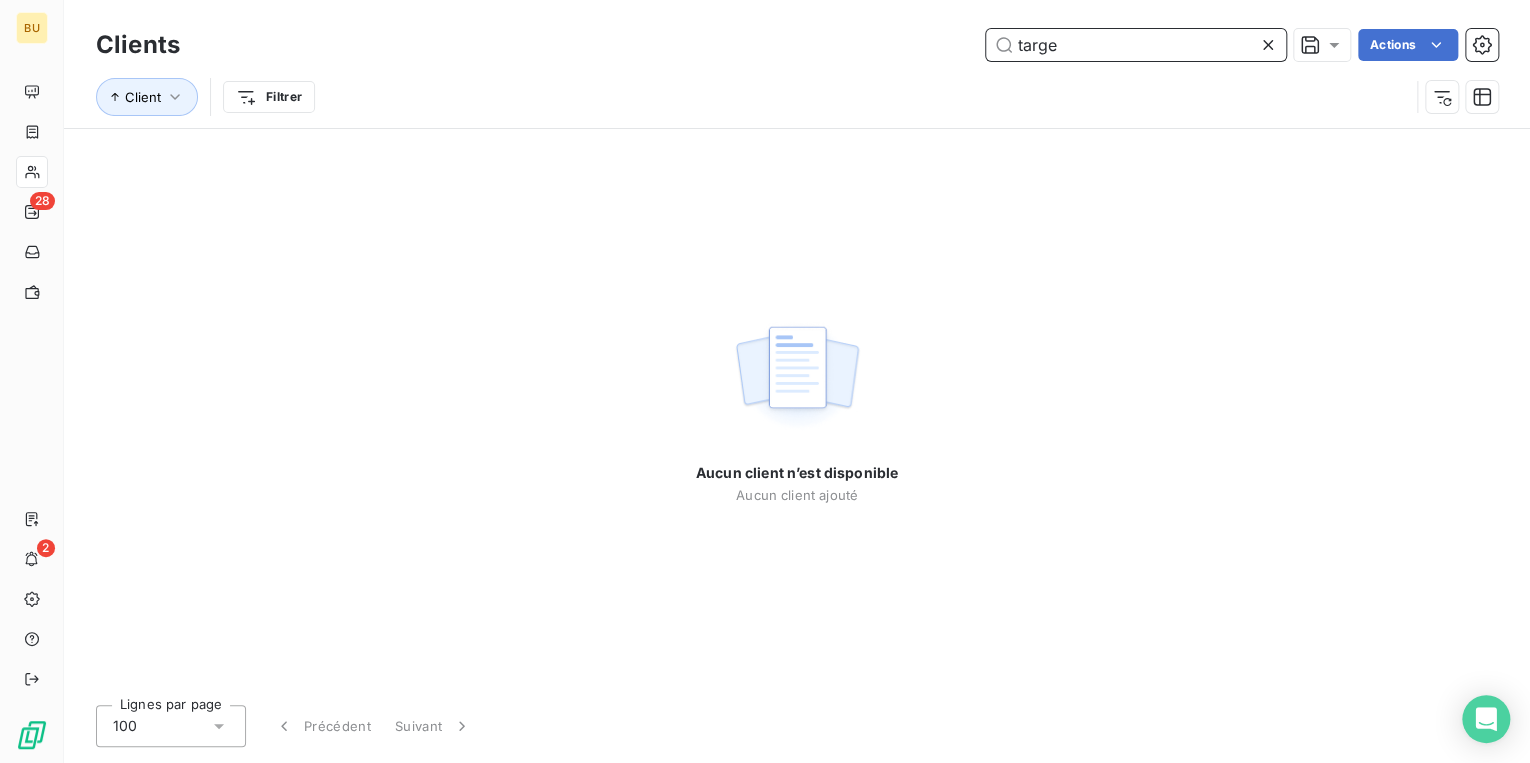drag, startPoint x: 1070, startPoint y: 50, endPoint x: 950, endPoint y: 51, distance: 120.004166 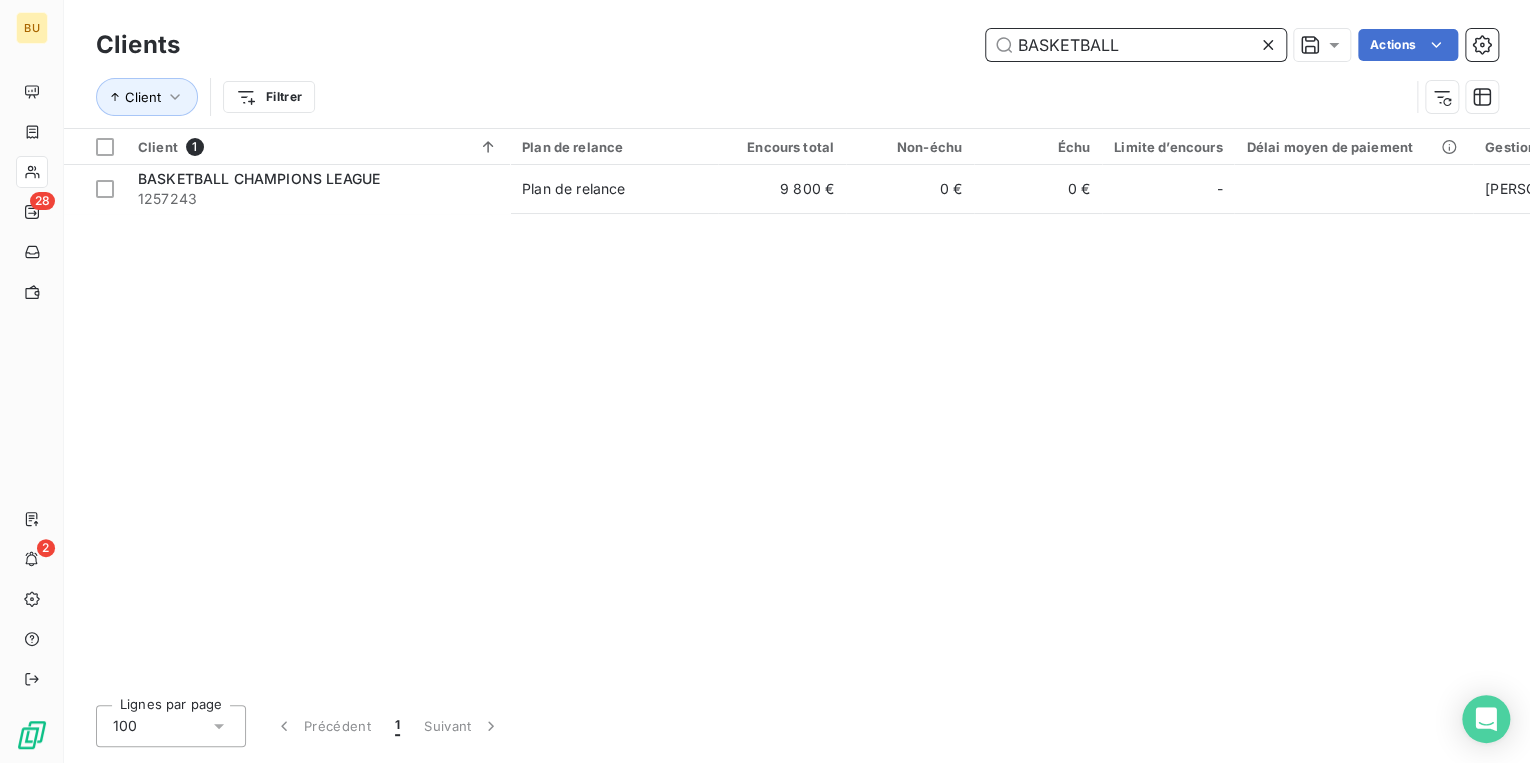 drag, startPoint x: 1133, startPoint y: 40, endPoint x: 983, endPoint y: 48, distance: 150.21318 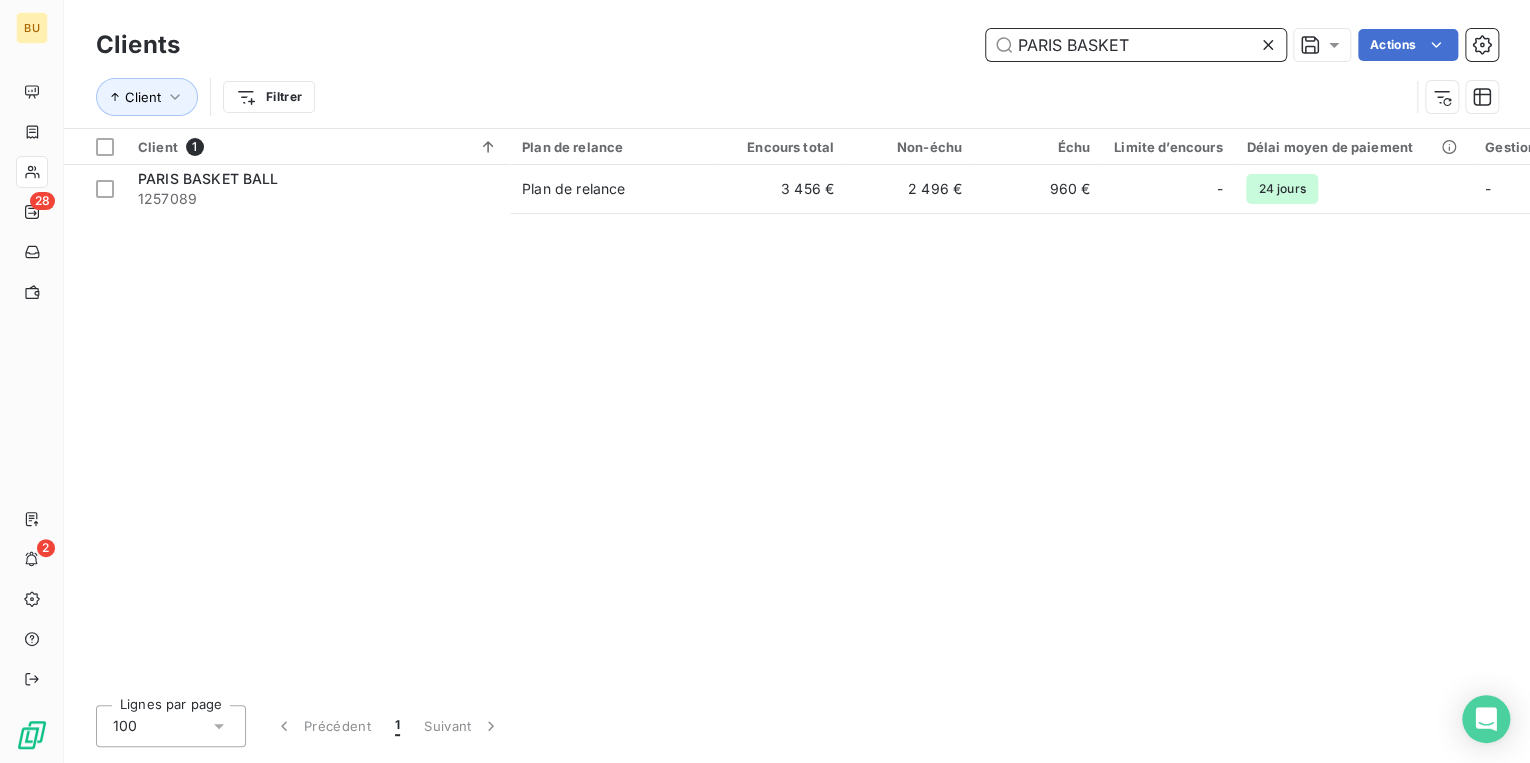 type on "PARIS BASKET" 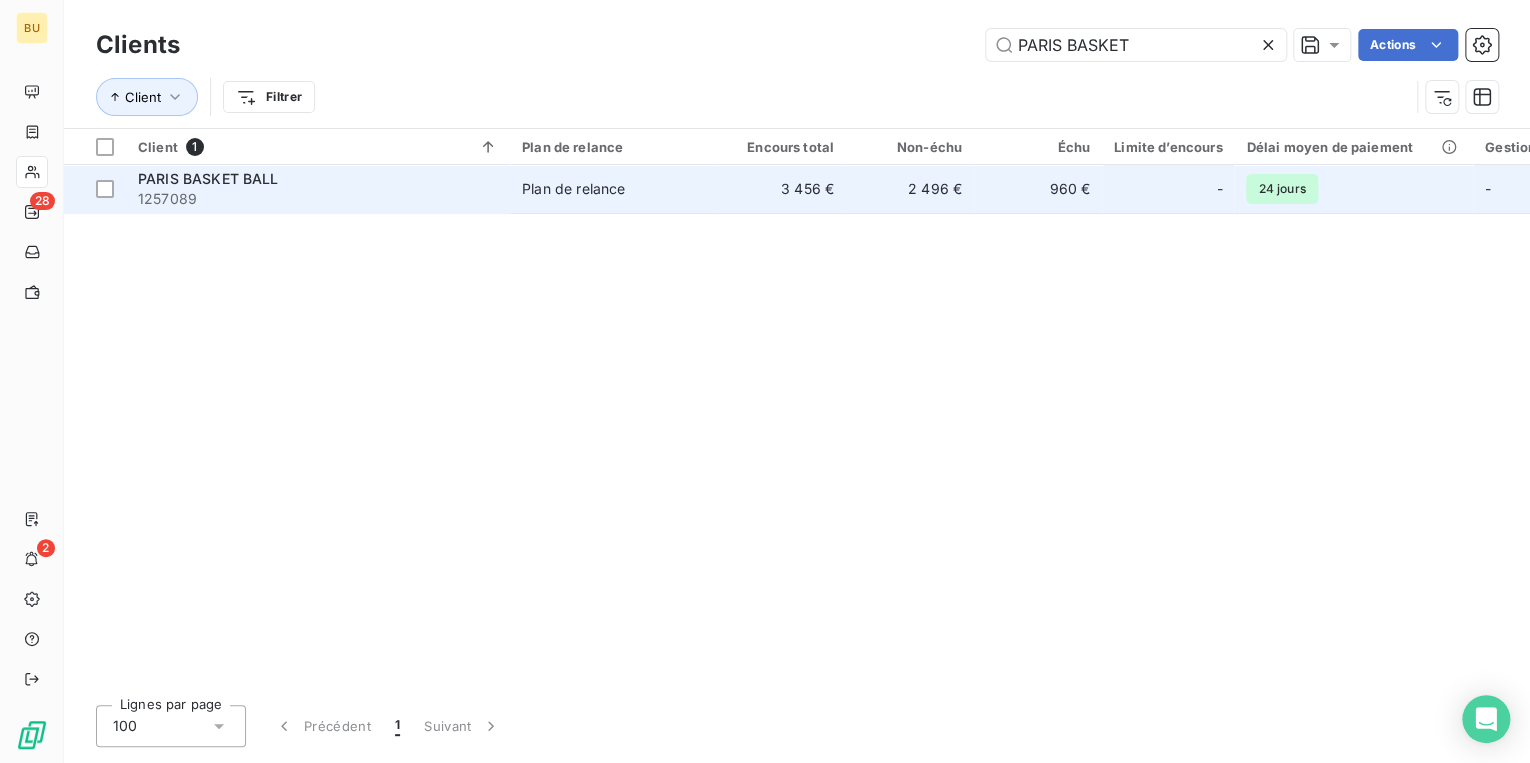click on "PARIS BASKET BALL" at bounding box center (208, 178) 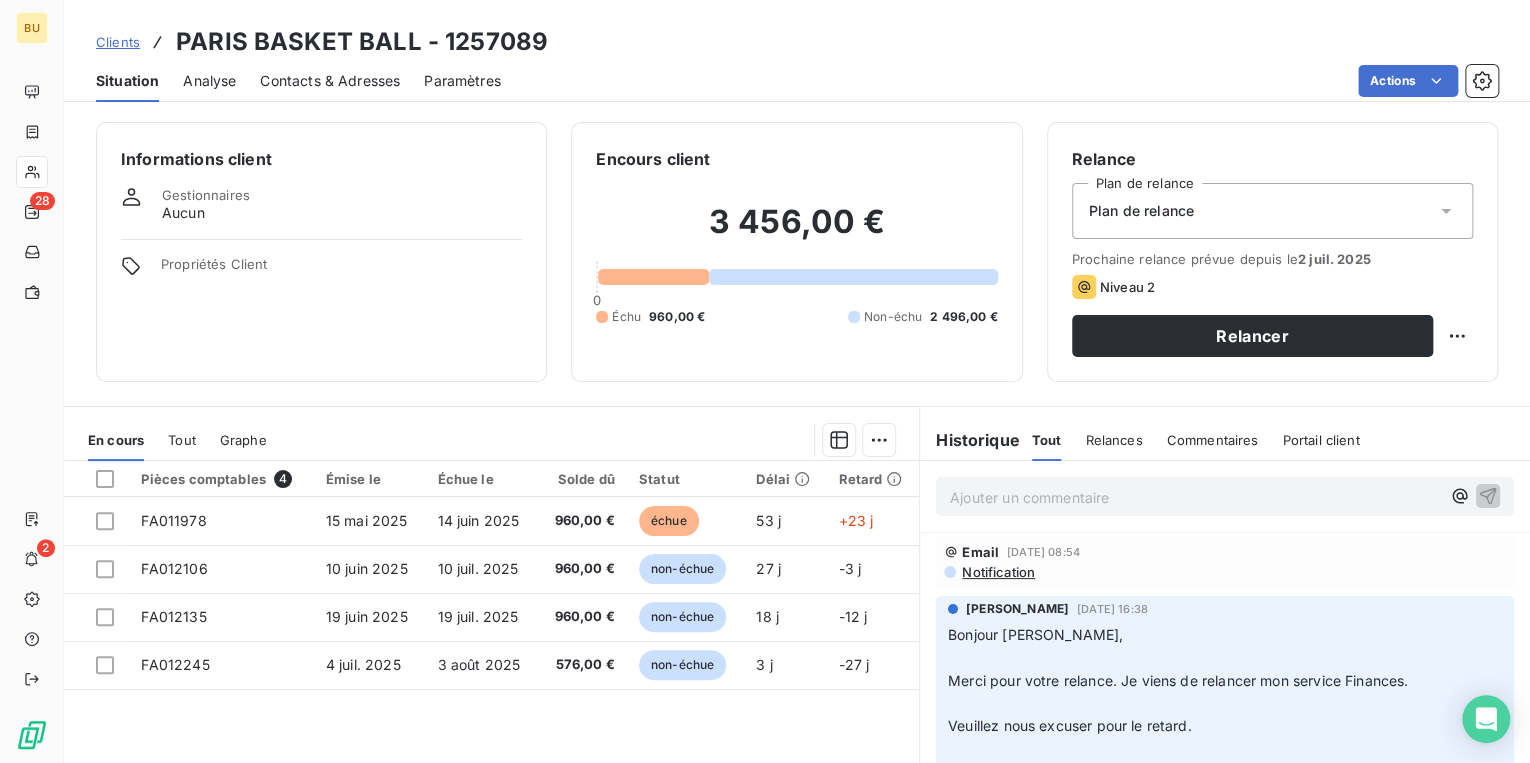 click on "Ajouter un commentaire ﻿" at bounding box center [1195, 497] 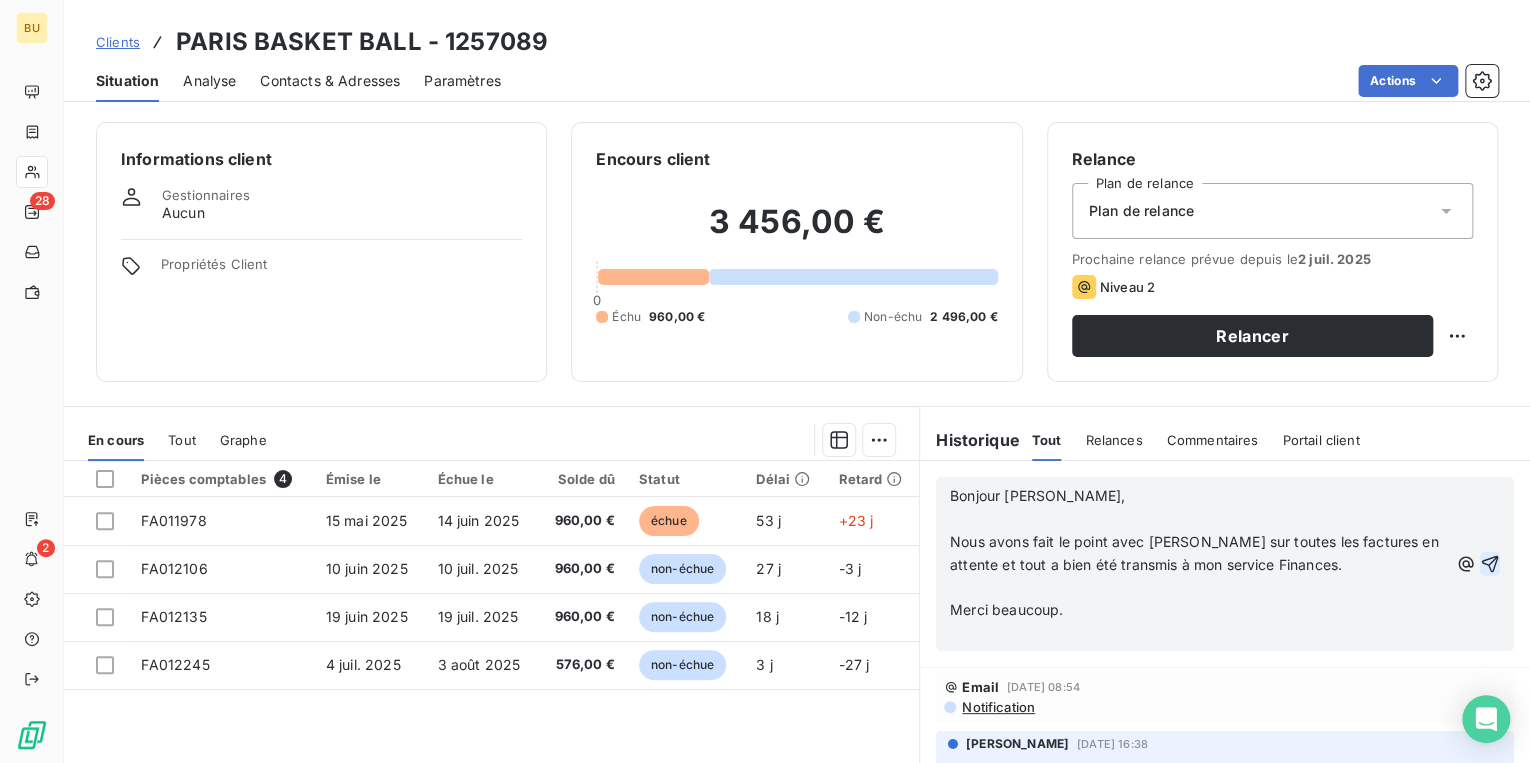 click 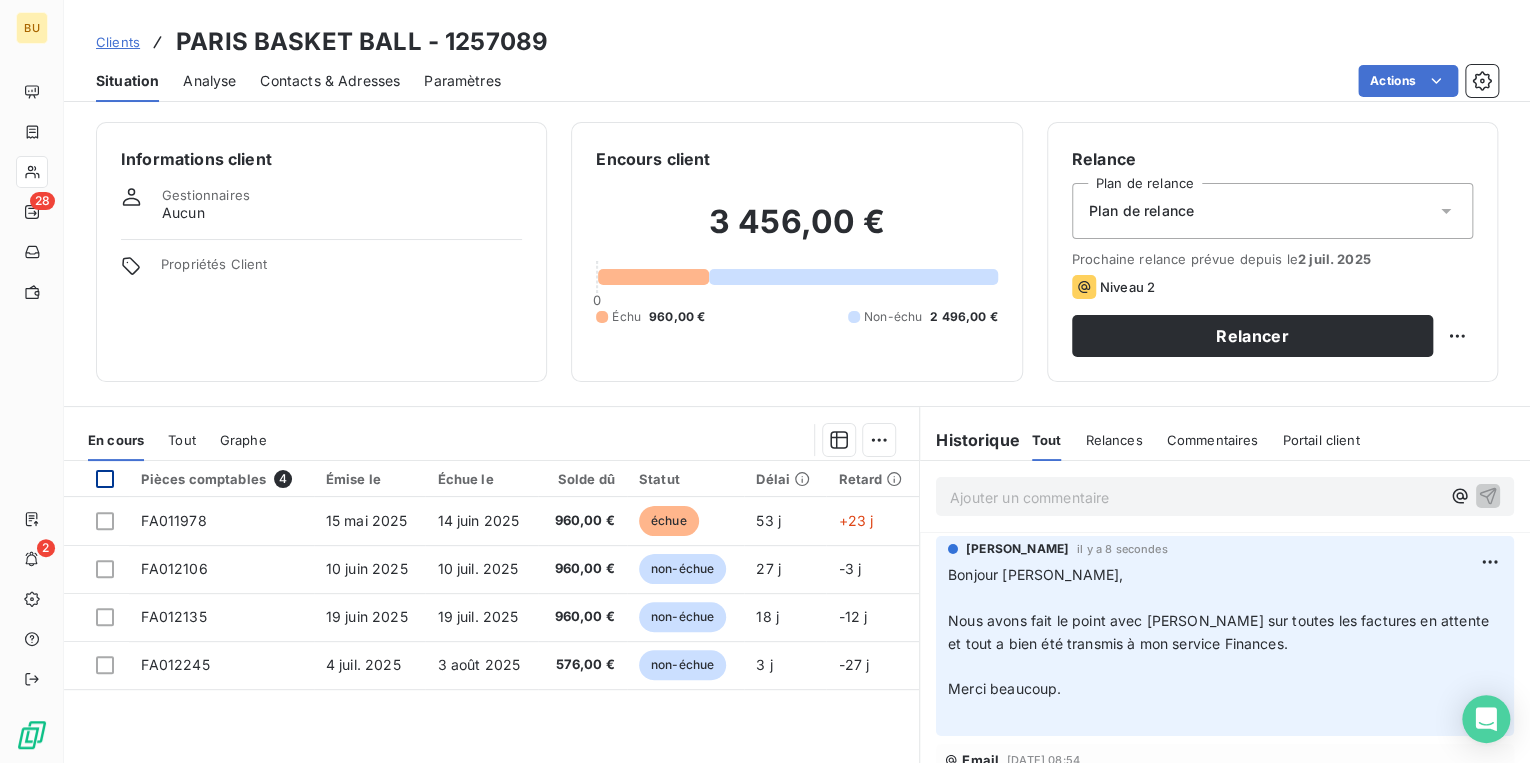 click at bounding box center (105, 479) 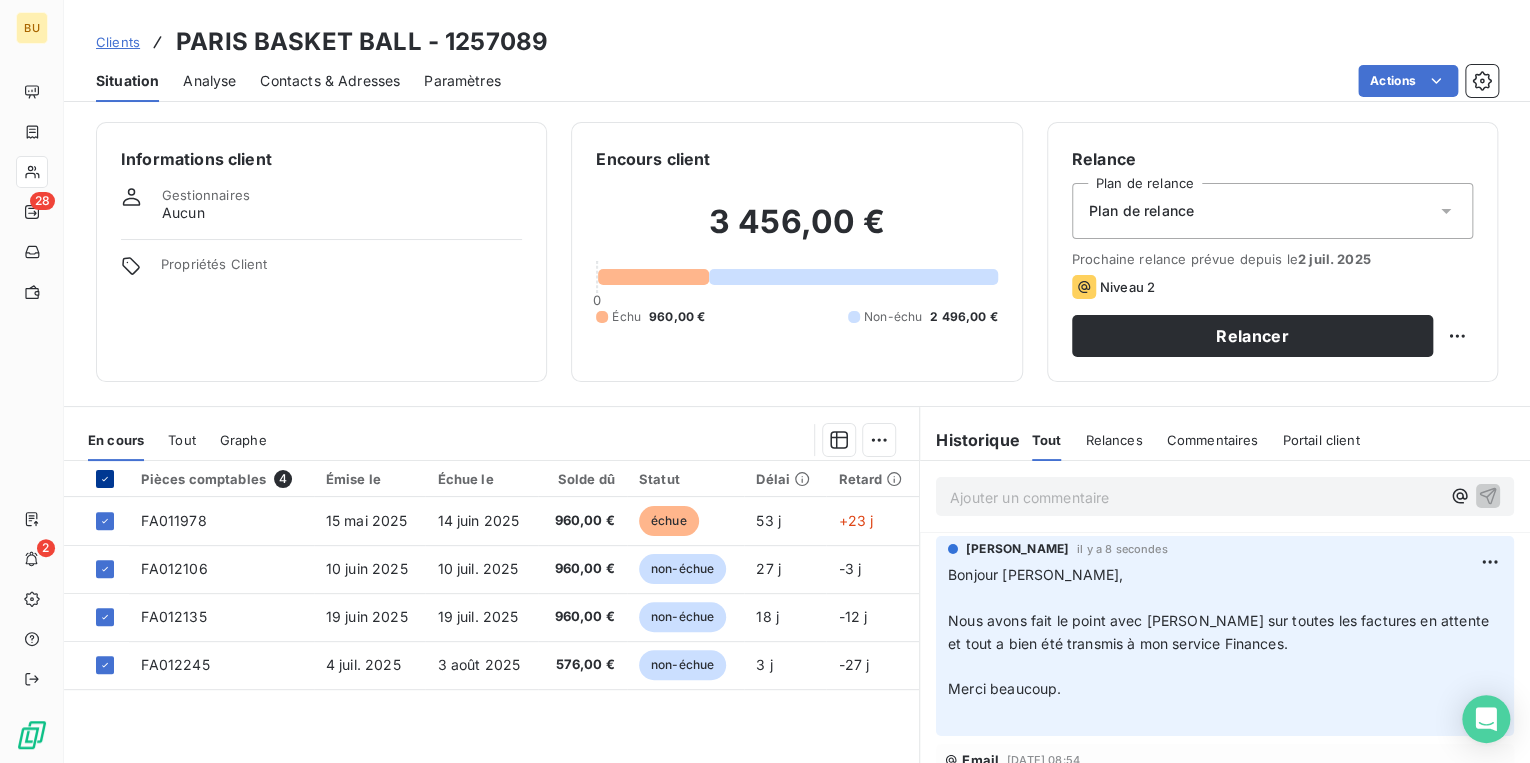 click 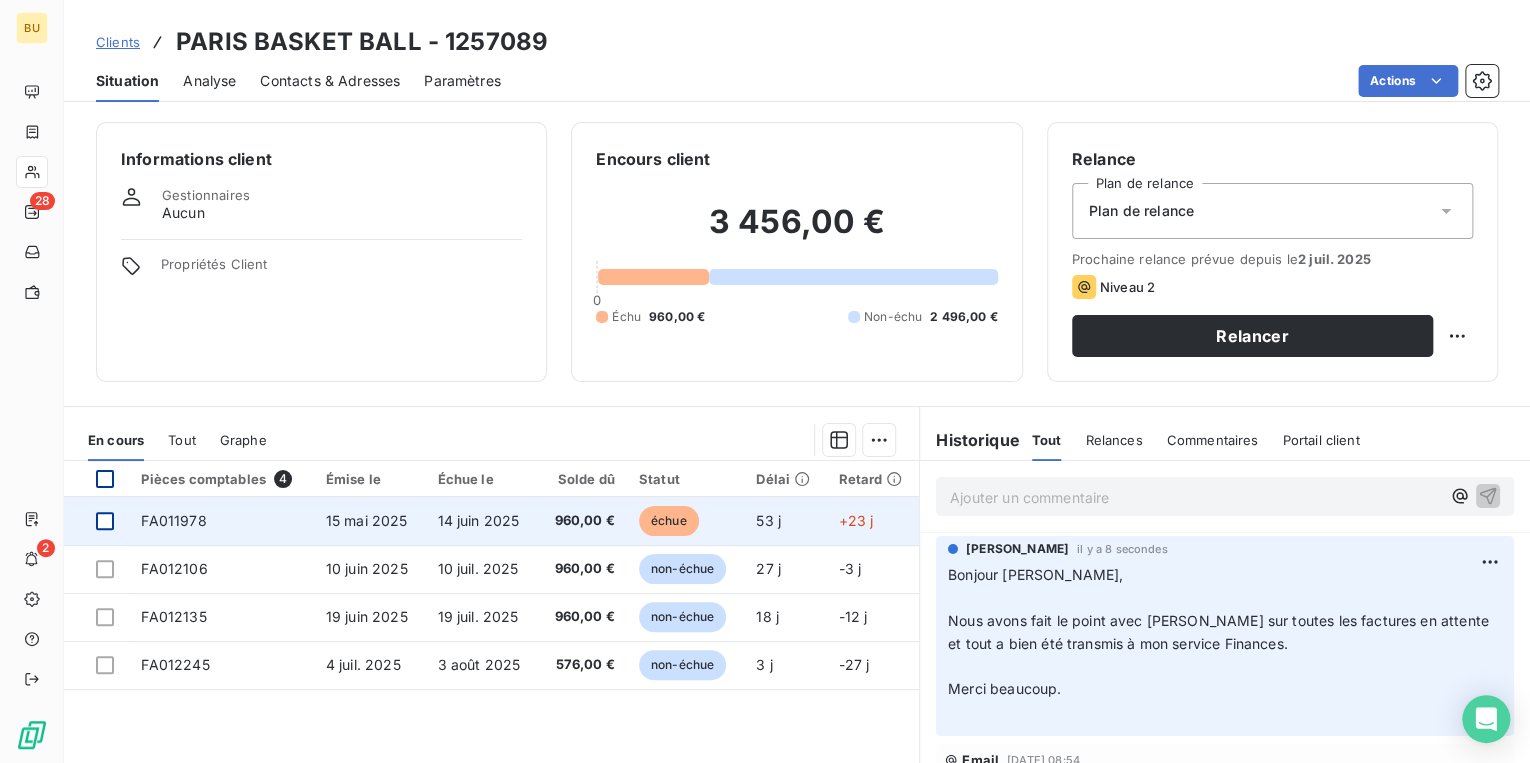 click at bounding box center [105, 521] 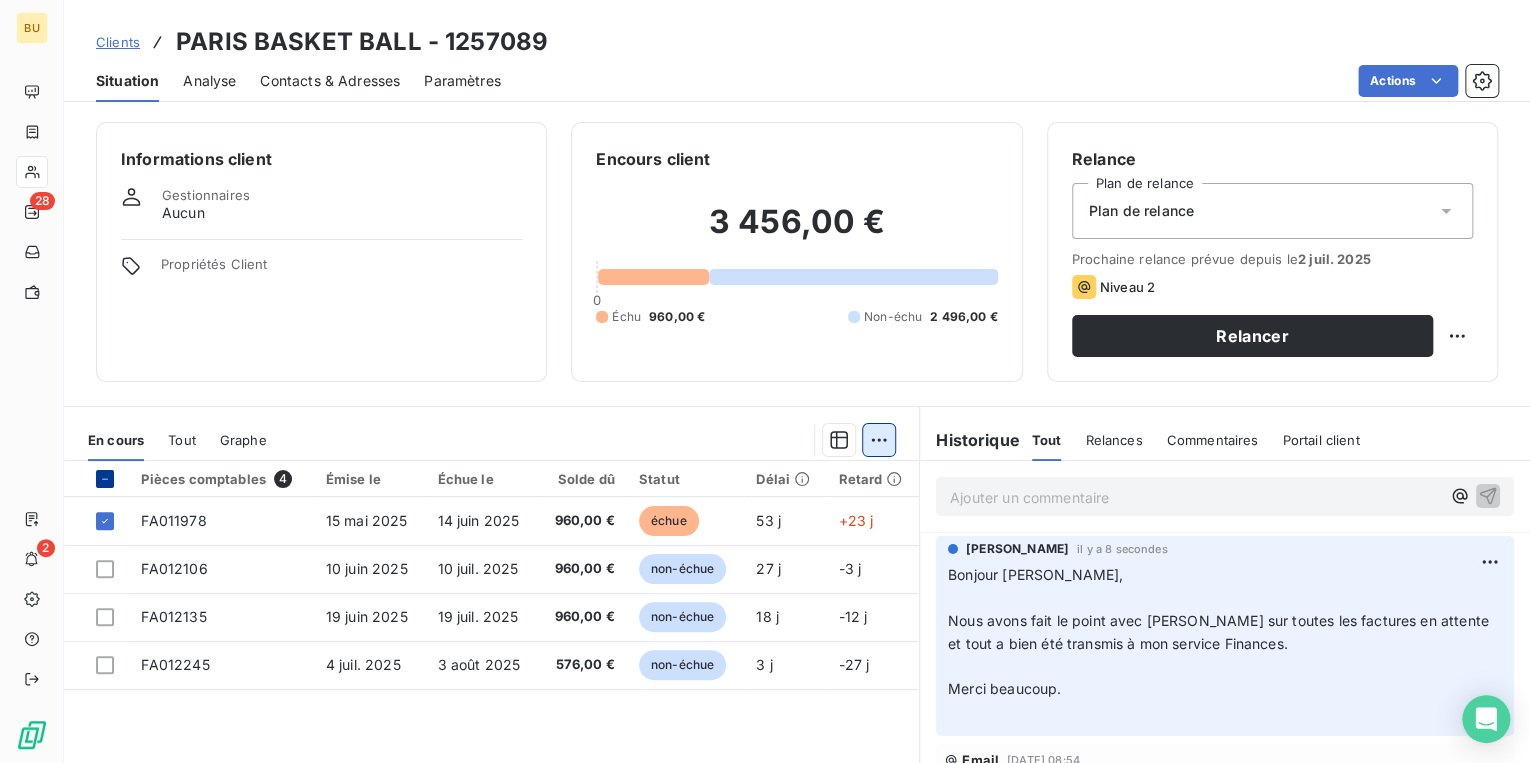 click on "BU 28 2 Clients PARIS BASKET BALL - 1257089 Situation Analyse Contacts & Adresses Paramètres Actions Informations client Gestionnaires Aucun Propriétés Client Encours client   3 456,00 € 0 Échu 960,00 € Non-échu 2 496,00 €   Relance Plan de relance Plan de relance Prochaine relance prévue depuis le  2 juil. 2025 Niveau 2 Relancer En cours Tout Graphe Pièces comptables 4 Émise le Échue le Solde dû Statut Délai   Retard   FA011978 15 mai 2025 14 juin 2025 960,00 € échue 53 j +23 j FA012106 10 juin 2025 10 juil. 2025 960,00 € non-échue 27 j -3 j FA012135 19 juin 2025 19 juil. 2025 960,00 € non-échue 18 j -12 j FA012245 4 juil. 2025 3 août 2025 576,00 € non-échue 3 j -27 j Lignes par page 25 Précédent 1 Suivant Historique Tout Relances Commentaires Portail client Tout Relances Commentaires Portail client Ajouter un commentaire ﻿ Emeline DAHOU il y a 8 secondes Bonjour Emeline,
﻿
﻿
Merci beaucoup.
﻿ Email 5 juil. 2025, 08:54 Notification" at bounding box center [765, 381] 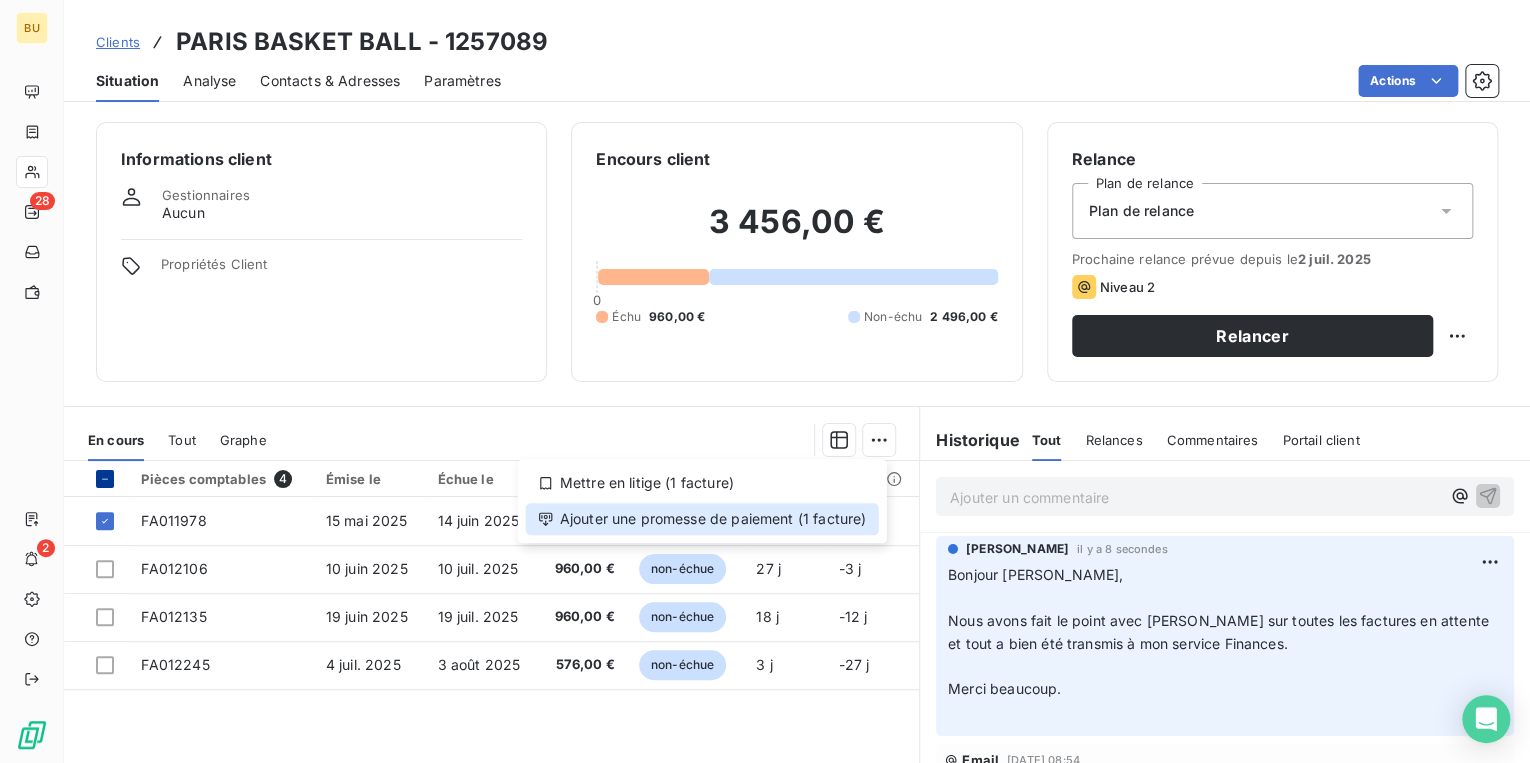 click on "Ajouter une promesse de paiement (1 facture)" at bounding box center [702, 519] 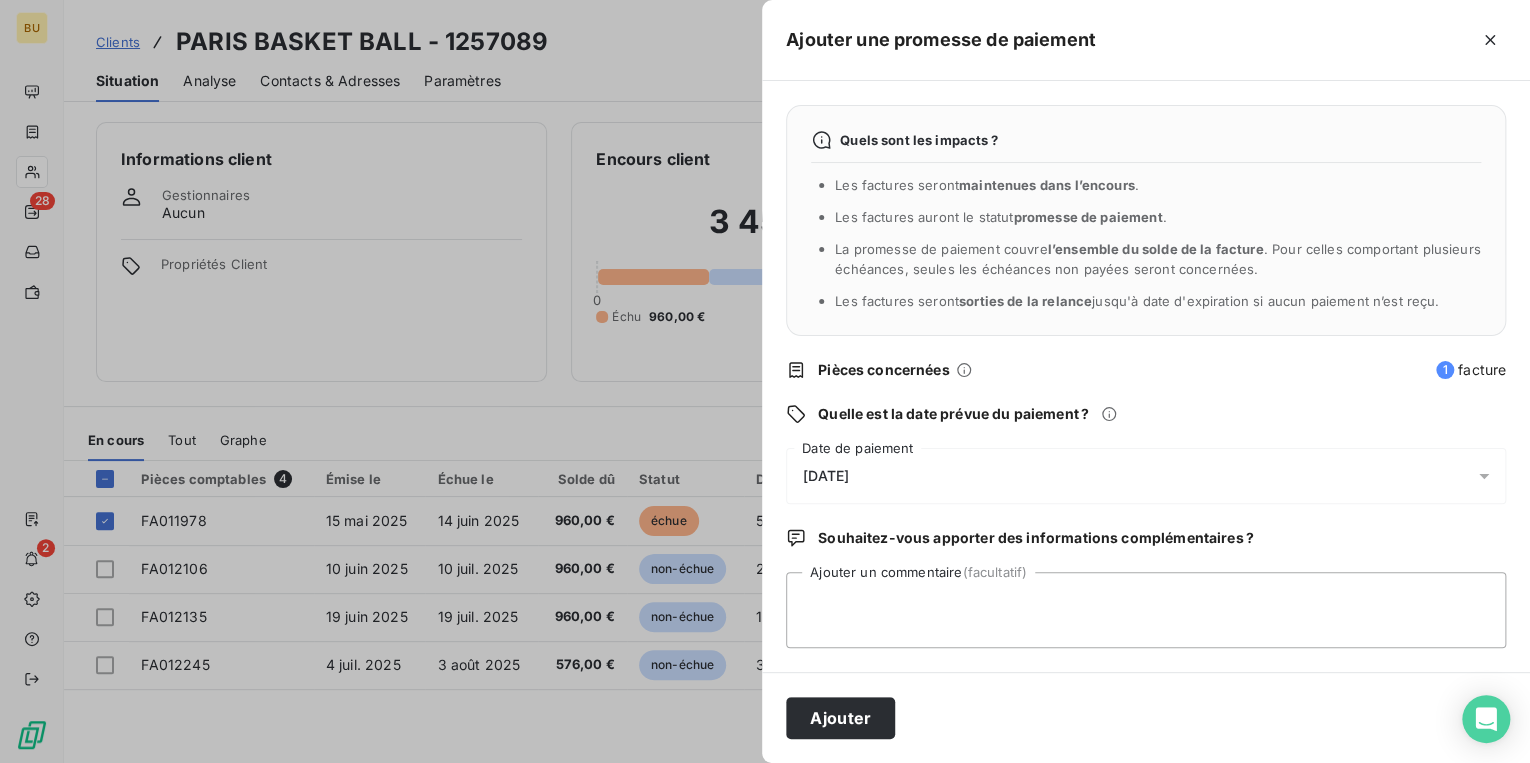 click on "08/07/2025" at bounding box center (1146, 476) 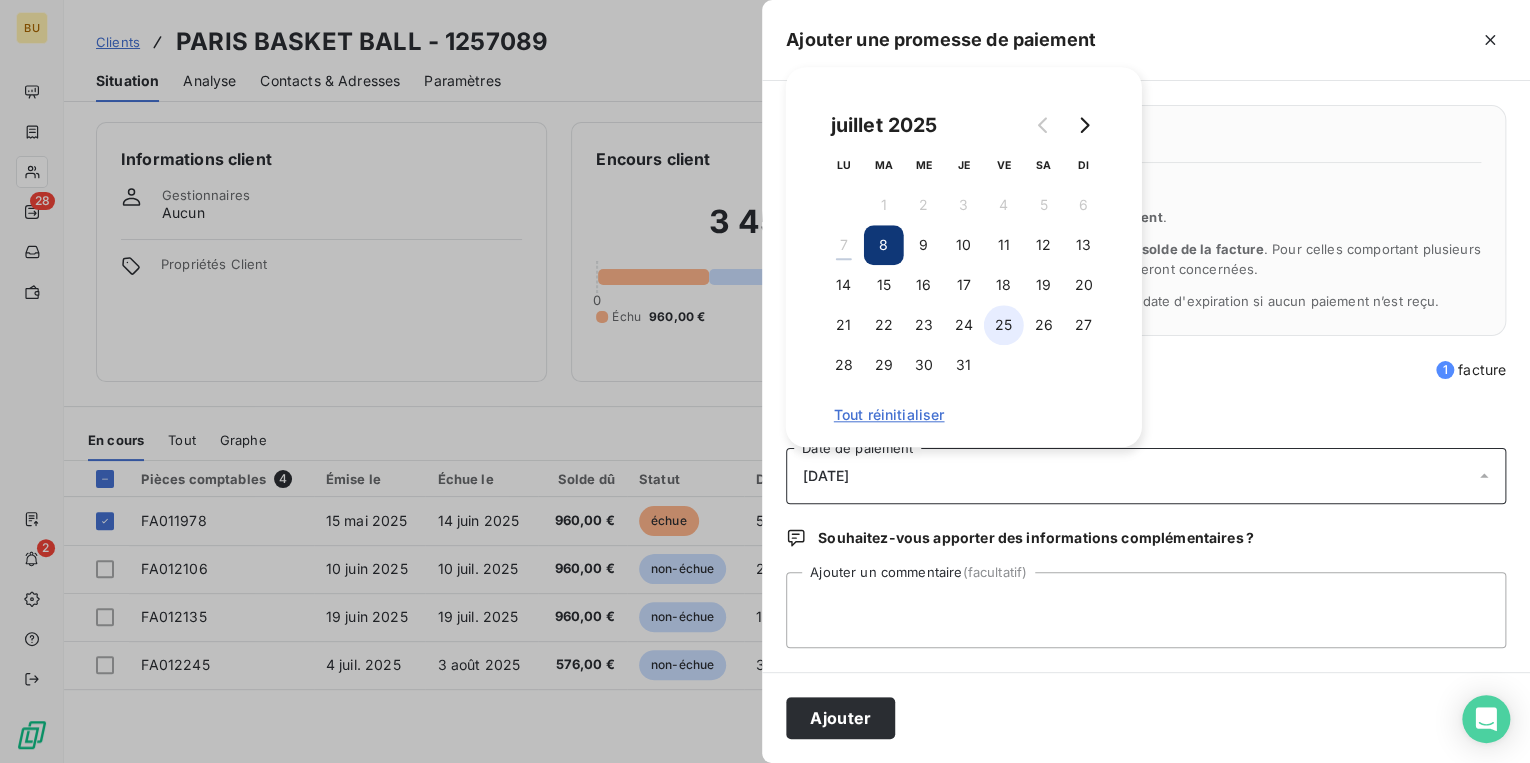 click on "25" at bounding box center (1004, 325) 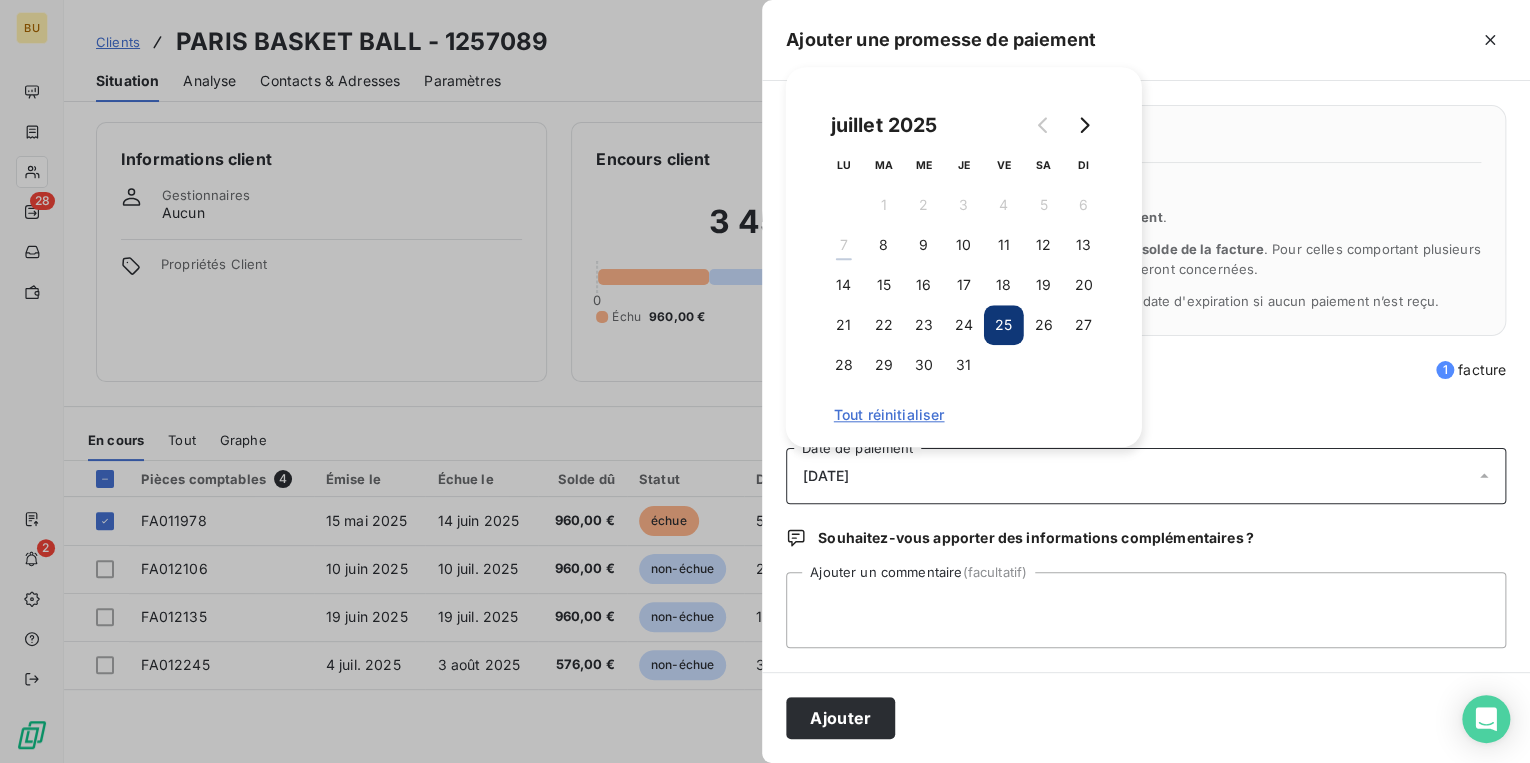 click on "Ajouter" at bounding box center [1146, 717] 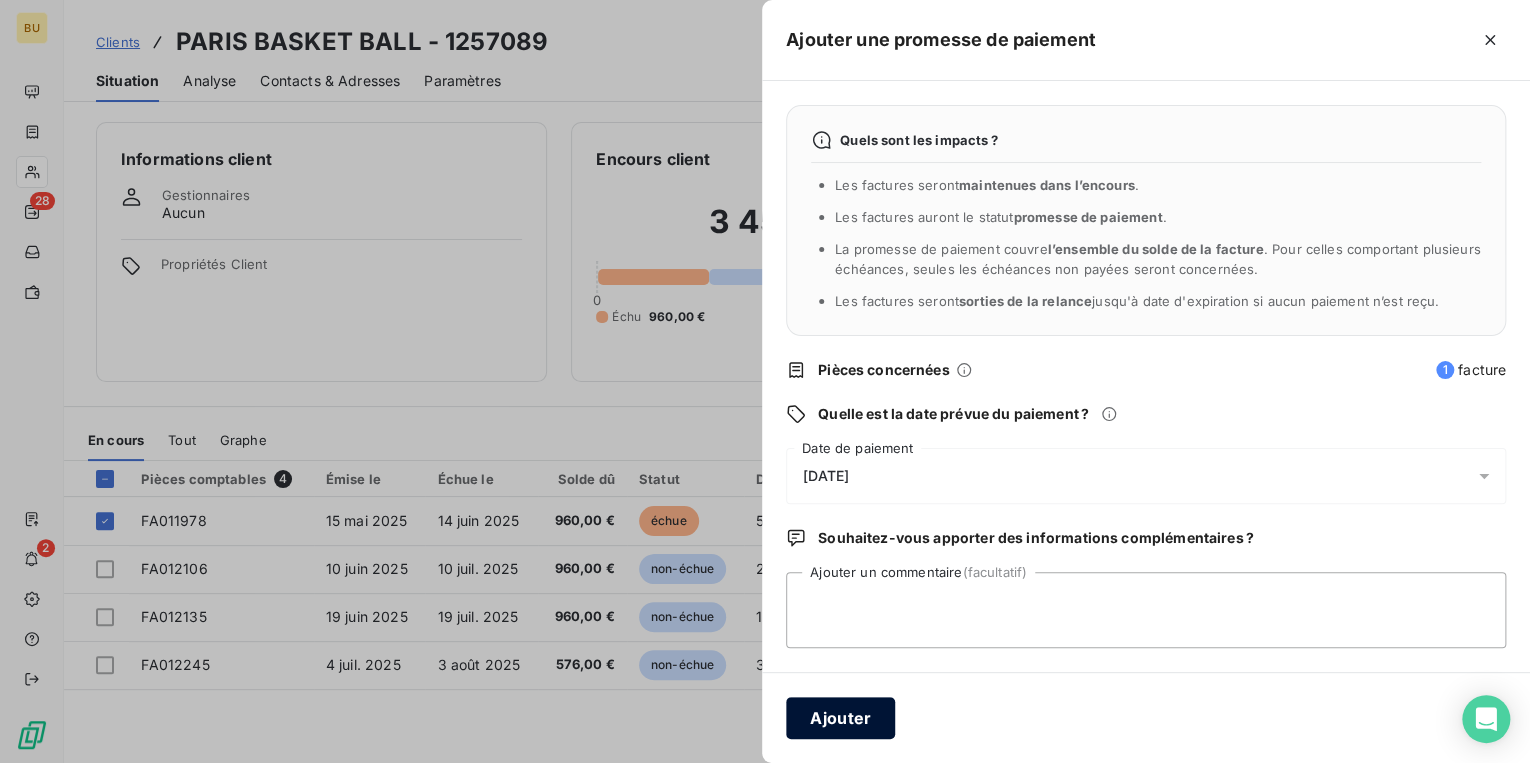 click on "Ajouter" at bounding box center (840, 718) 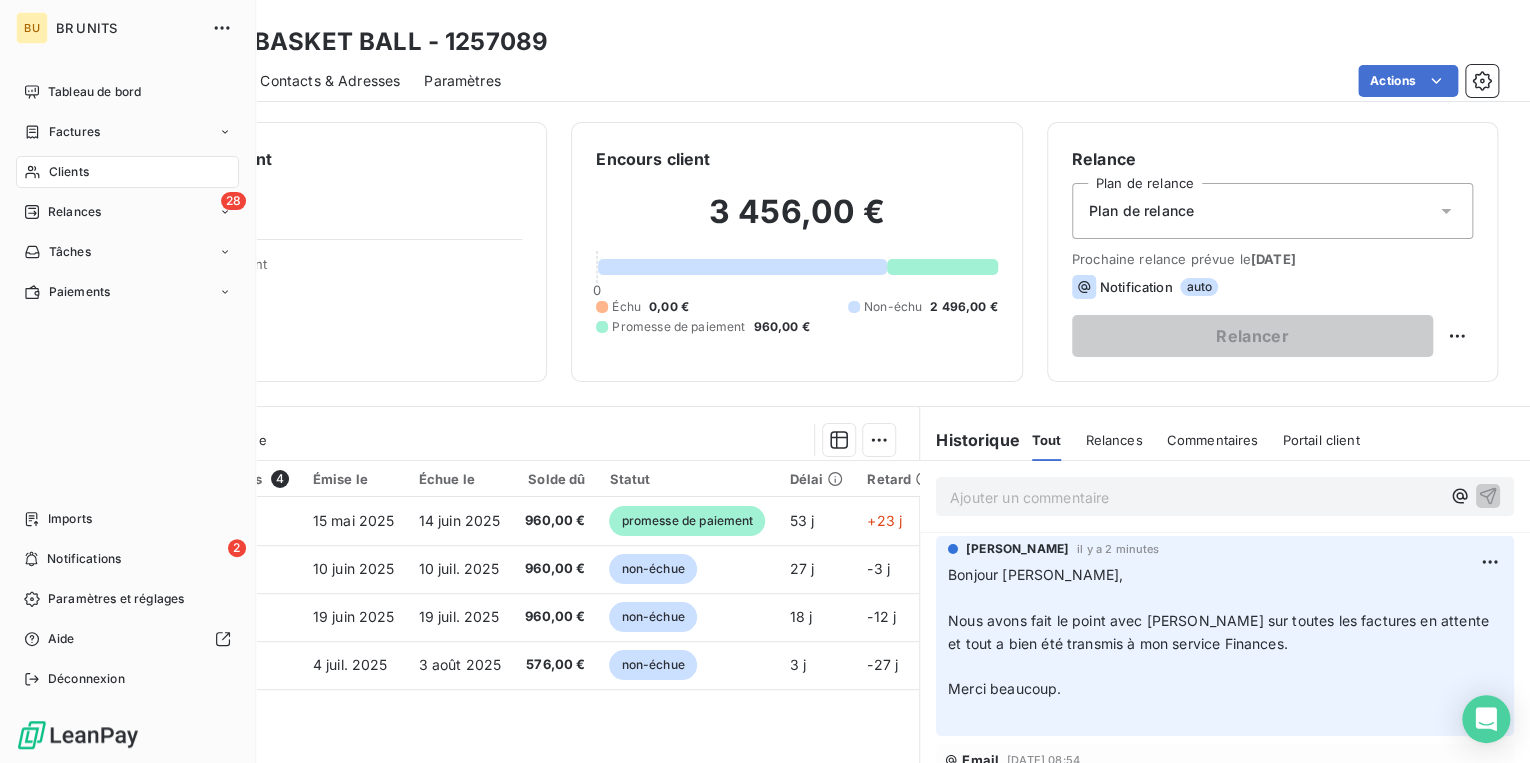 click on "Clients" at bounding box center [69, 172] 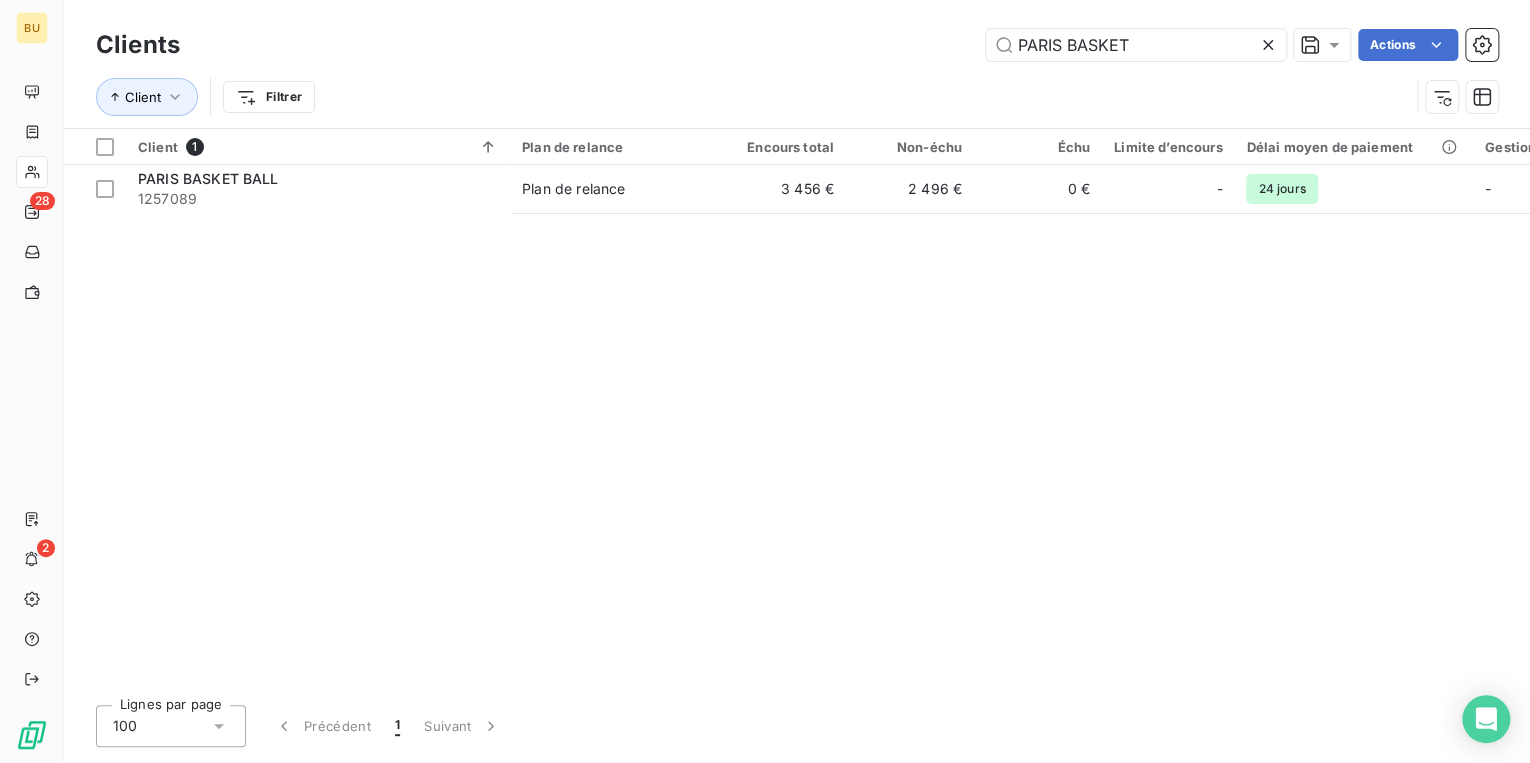 drag, startPoint x: 1143, startPoint y: 44, endPoint x: 936, endPoint y: 61, distance: 207.6969 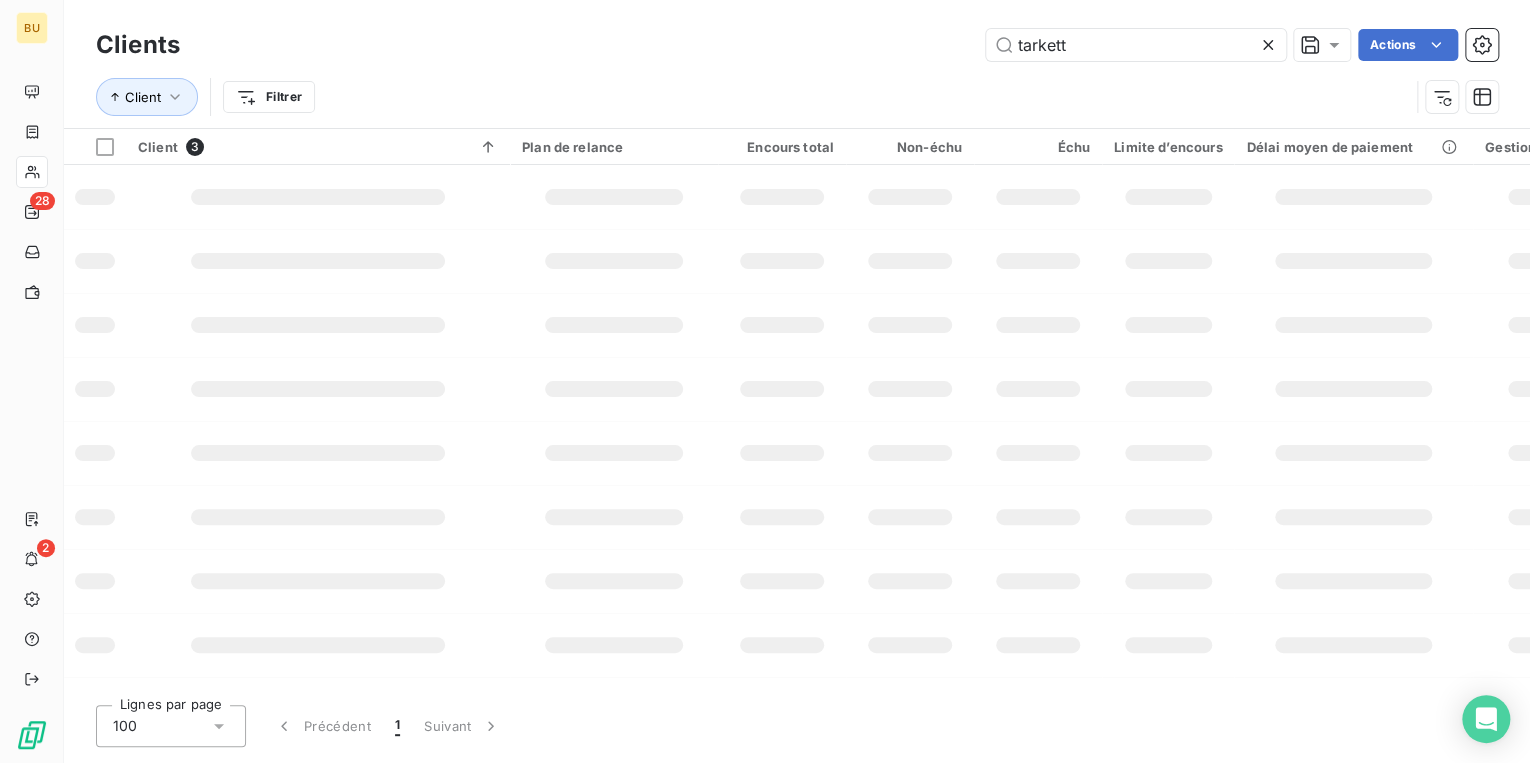 type on "tarkett" 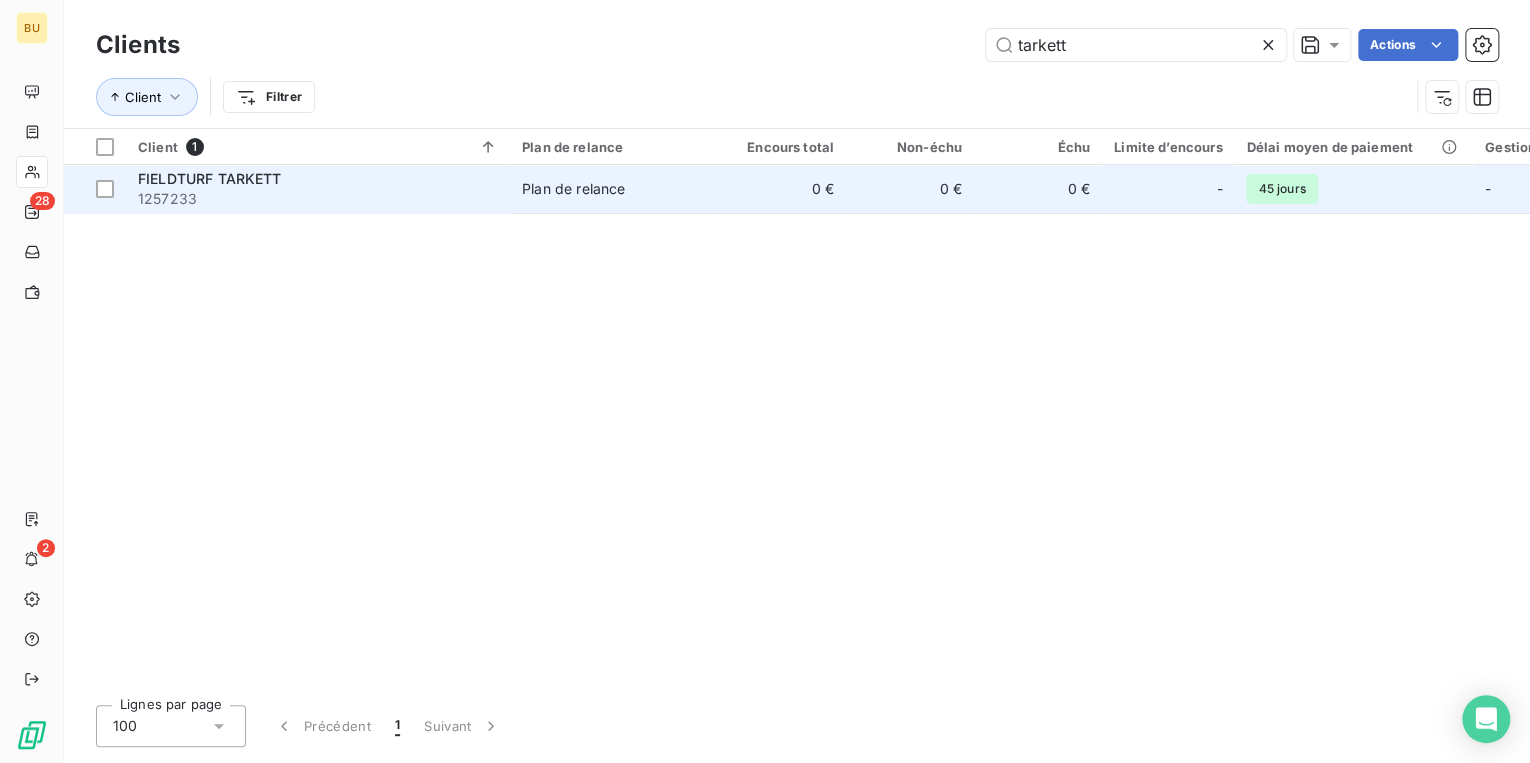 click on "1257233" at bounding box center (318, 199) 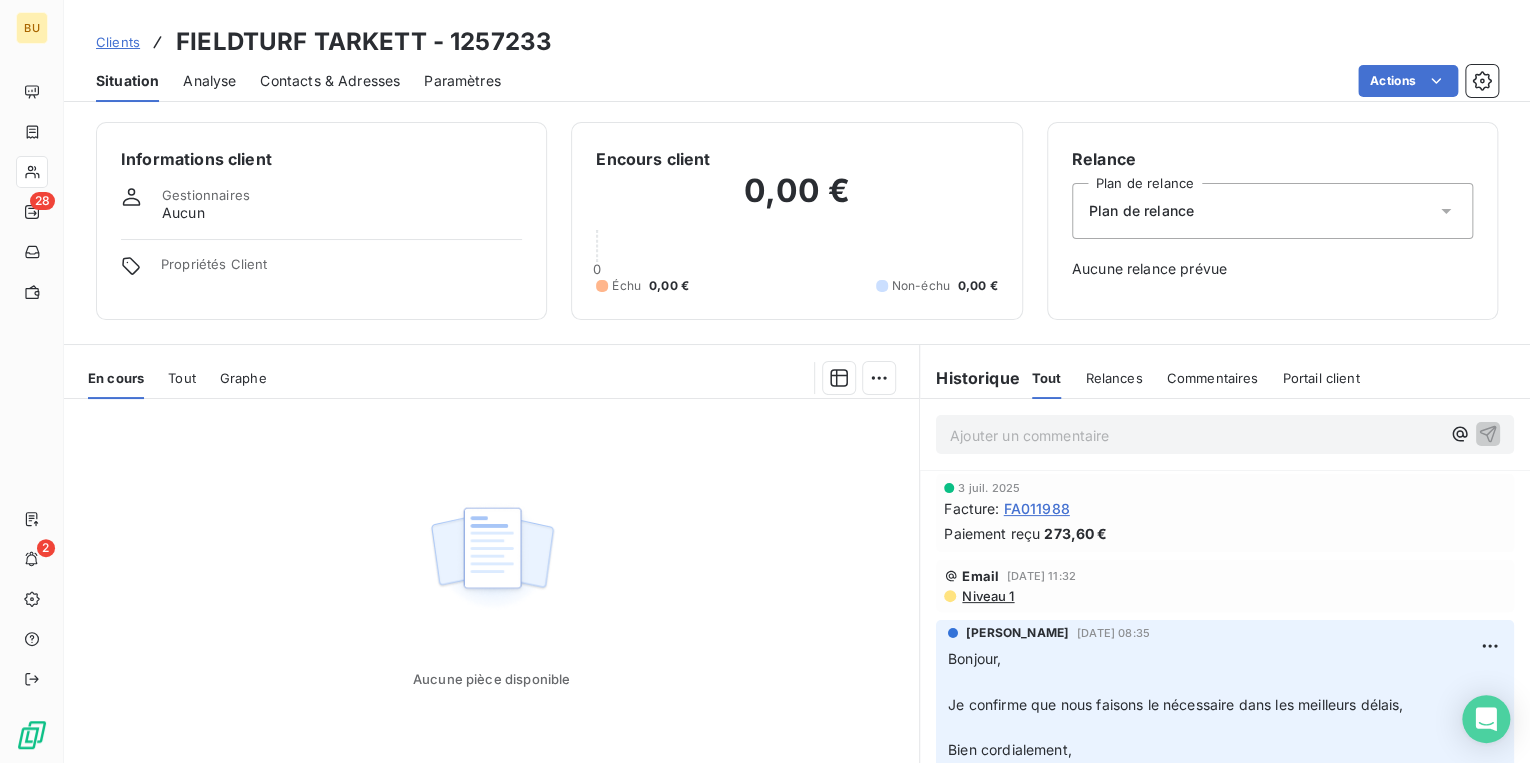 scroll, scrollTop: 80, scrollLeft: 0, axis: vertical 